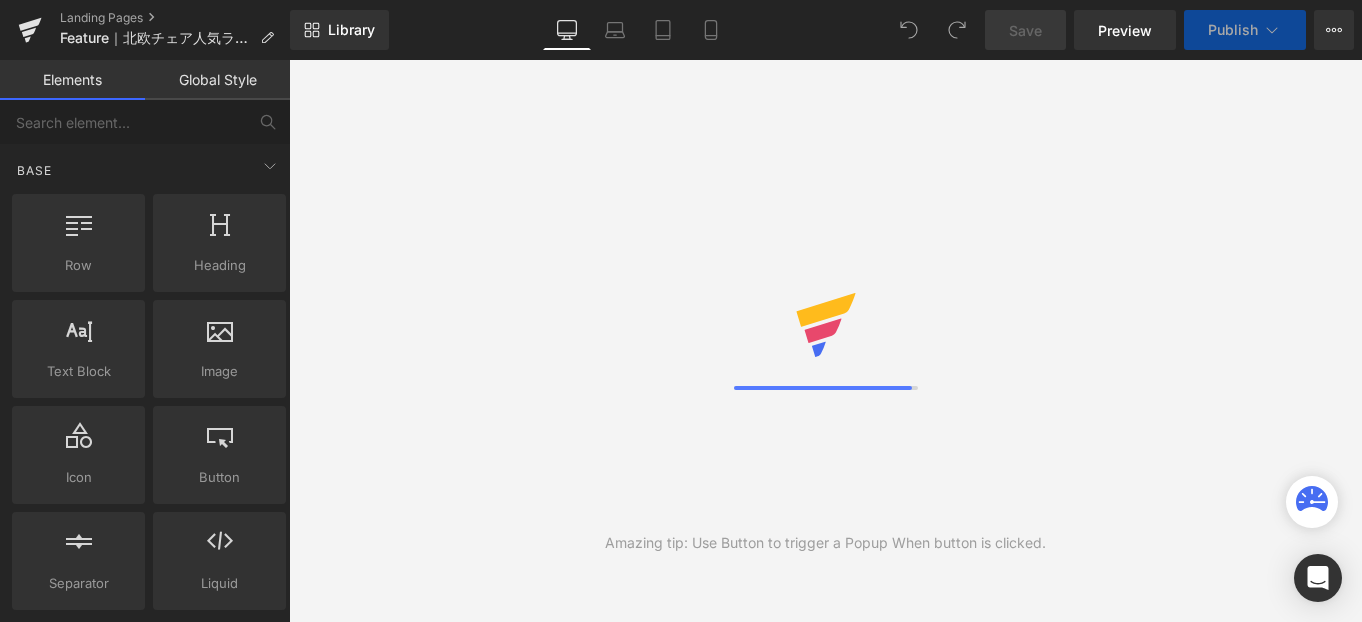 scroll, scrollTop: 0, scrollLeft: 0, axis: both 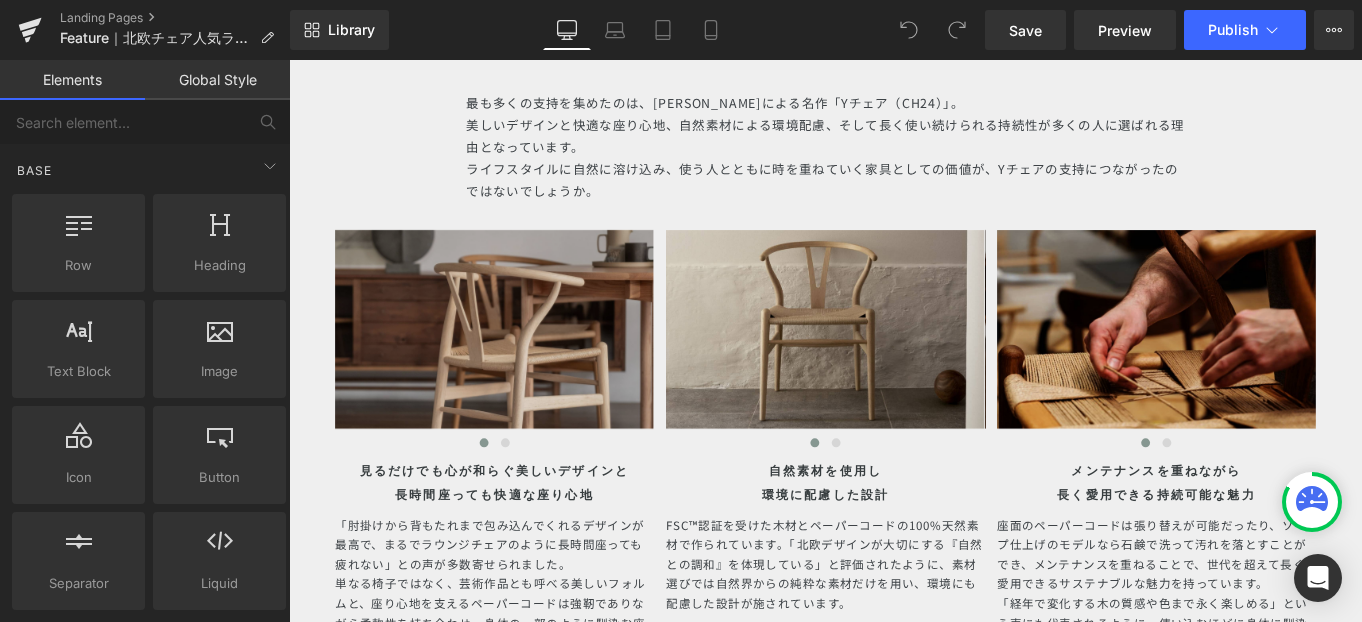 click on "Image" at bounding box center (520, 364) 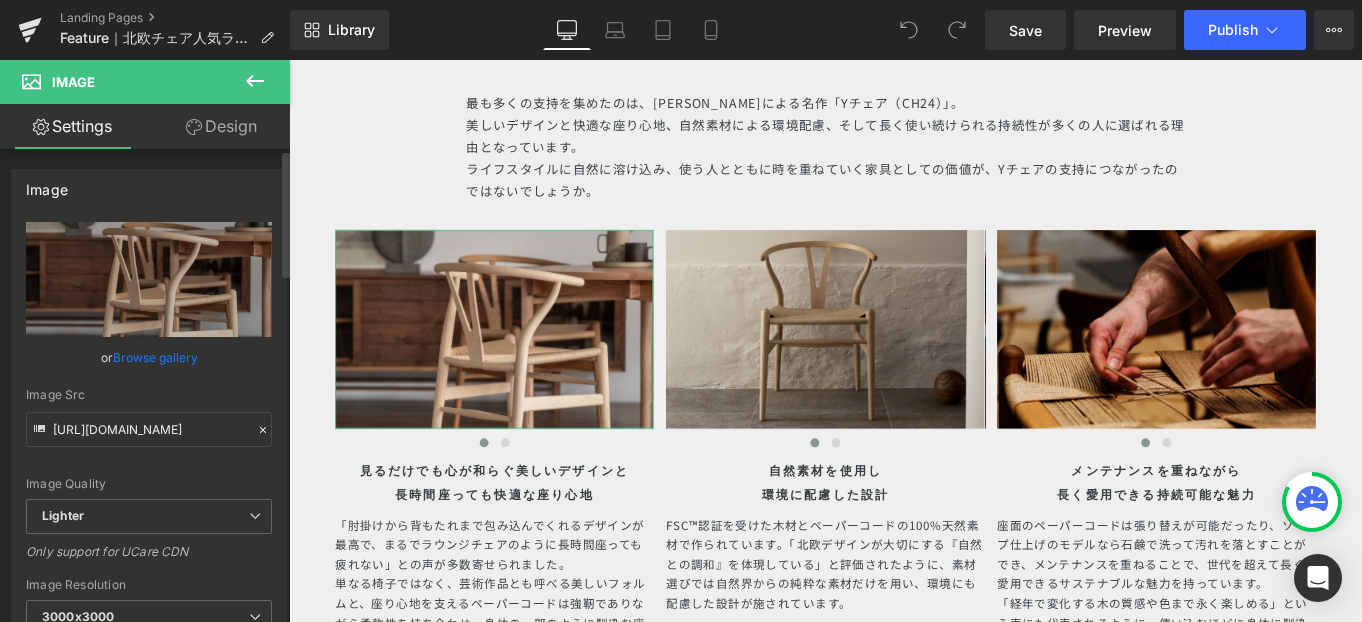 click on "Image Src" at bounding box center [149, 395] 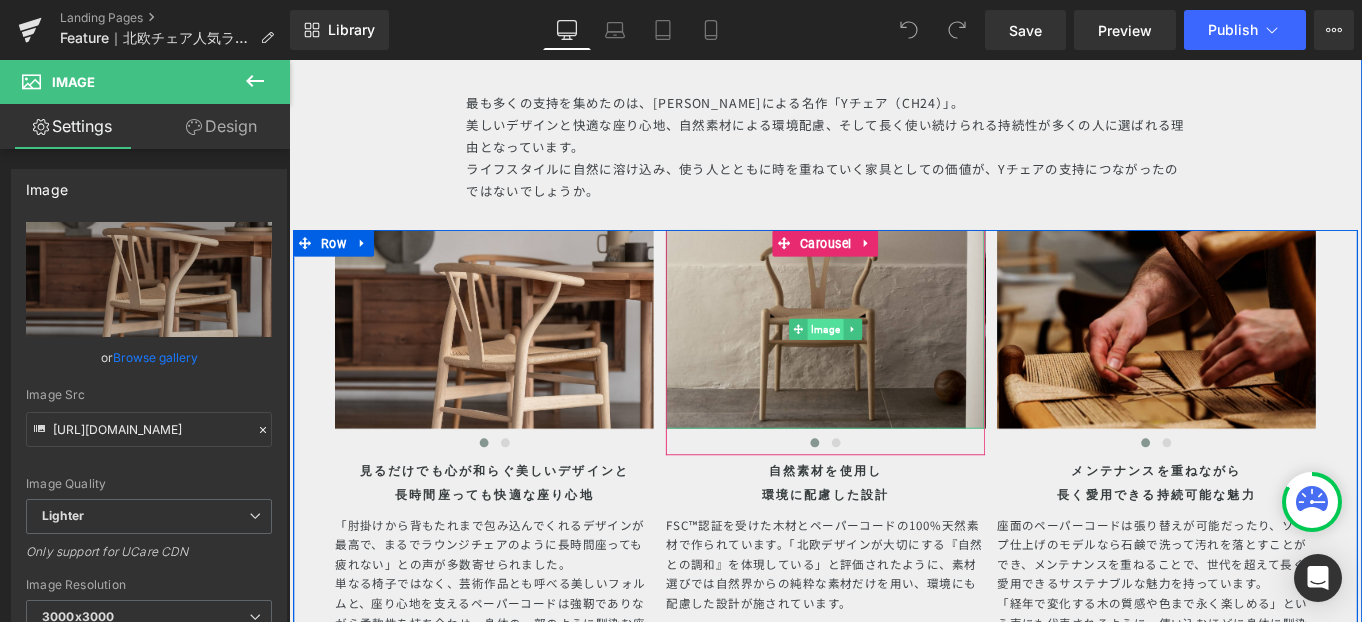click on "Image" at bounding box center (894, 364) 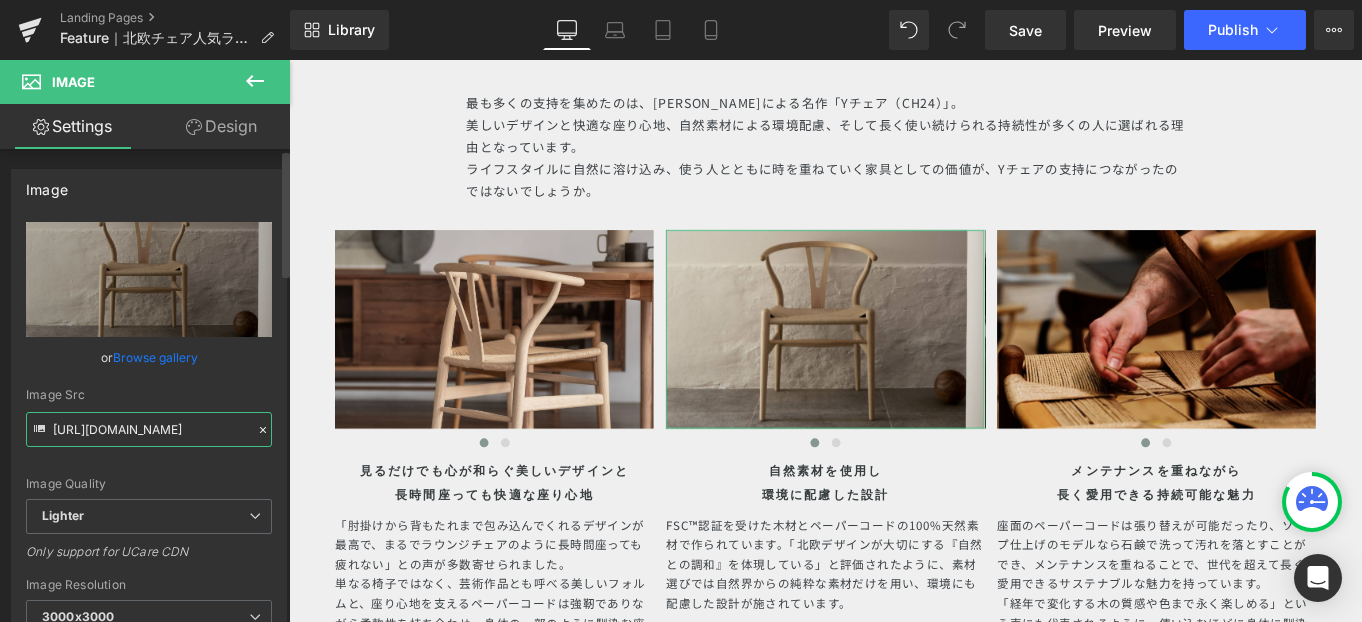 click on "[URL][DOMAIN_NAME]" at bounding box center (149, 429) 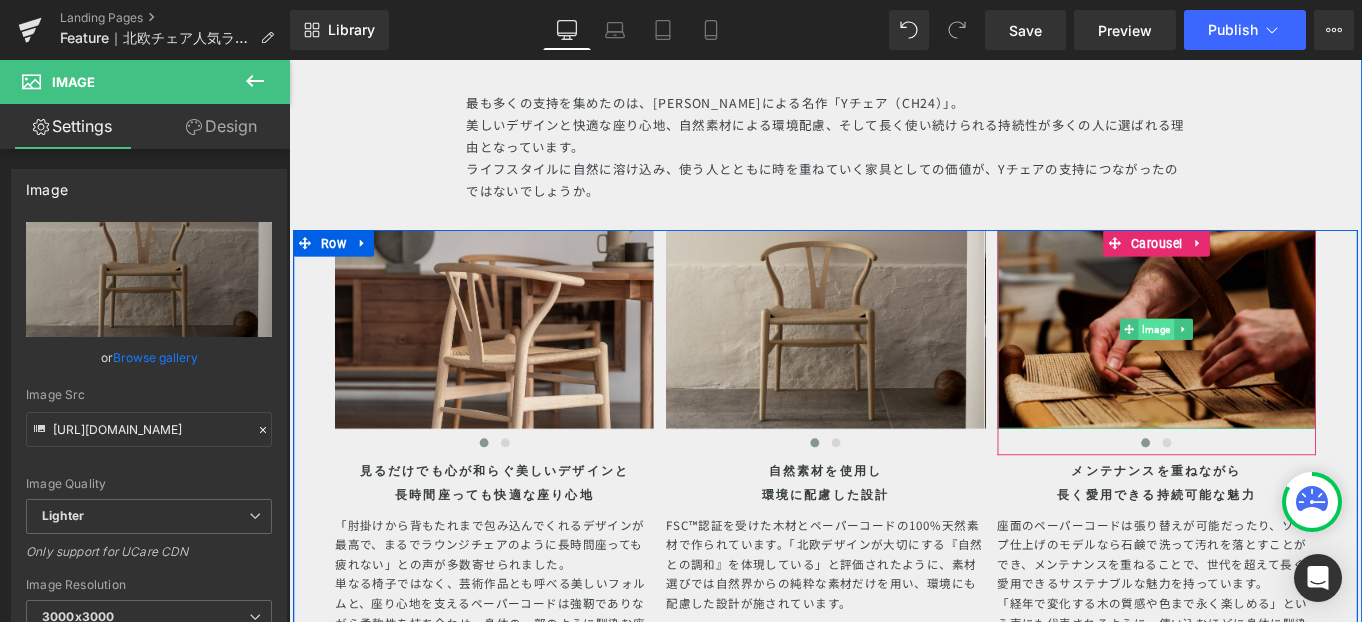 click on "Image" at bounding box center (1267, 364) 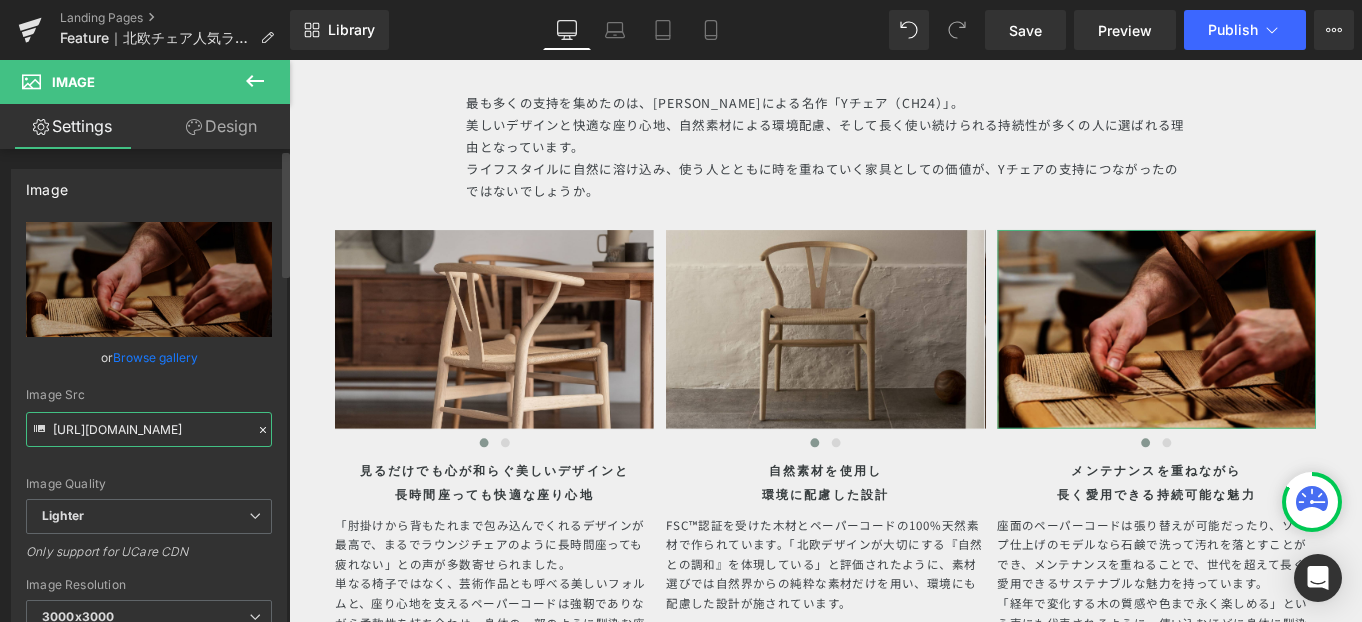 click on "[URL][DOMAIN_NAME]" at bounding box center (149, 429) 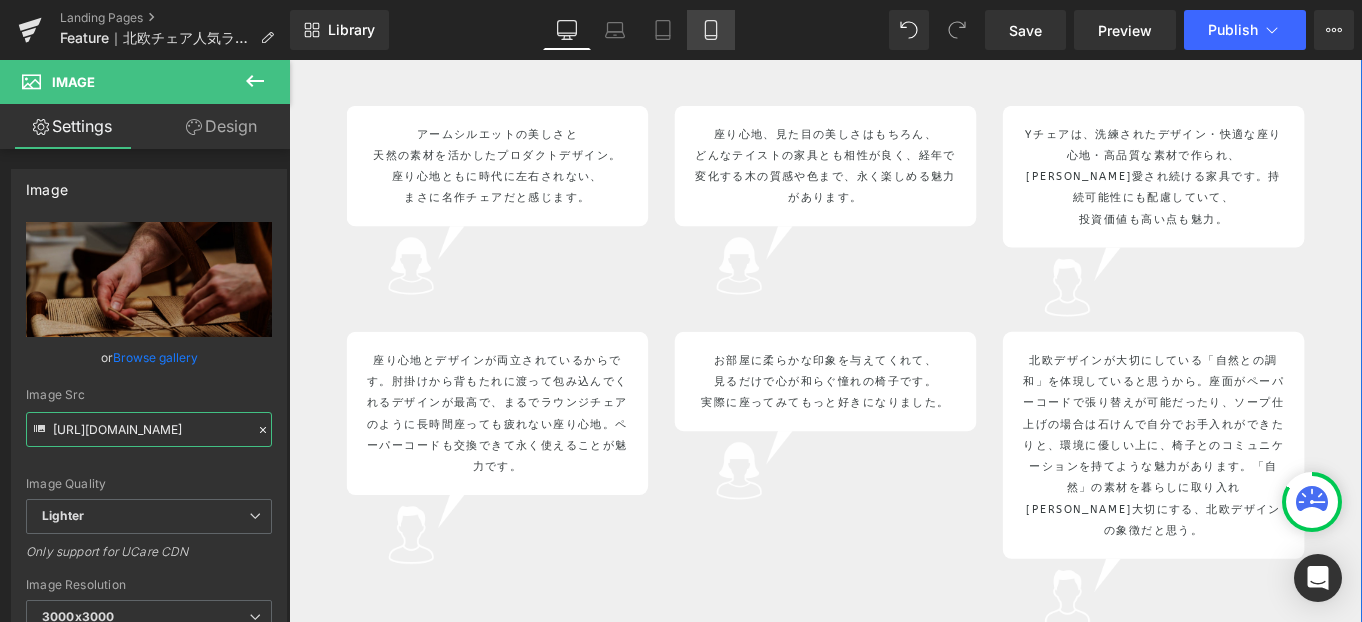 scroll, scrollTop: 6847, scrollLeft: 0, axis: vertical 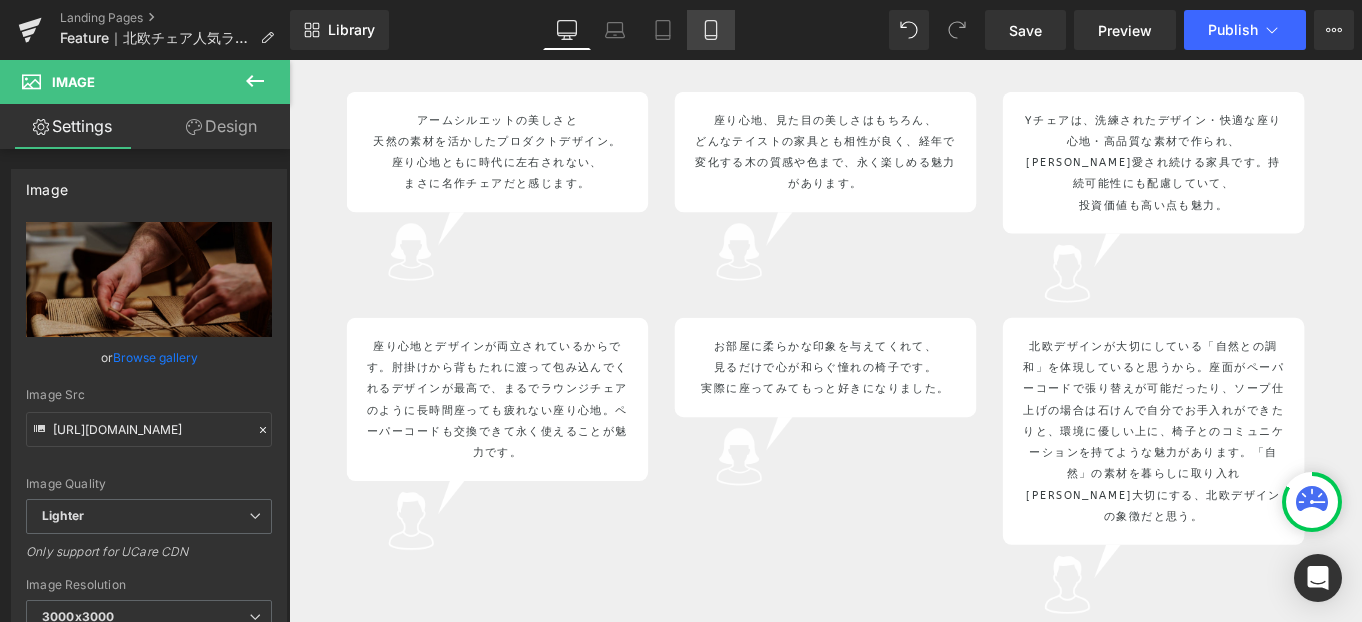 click 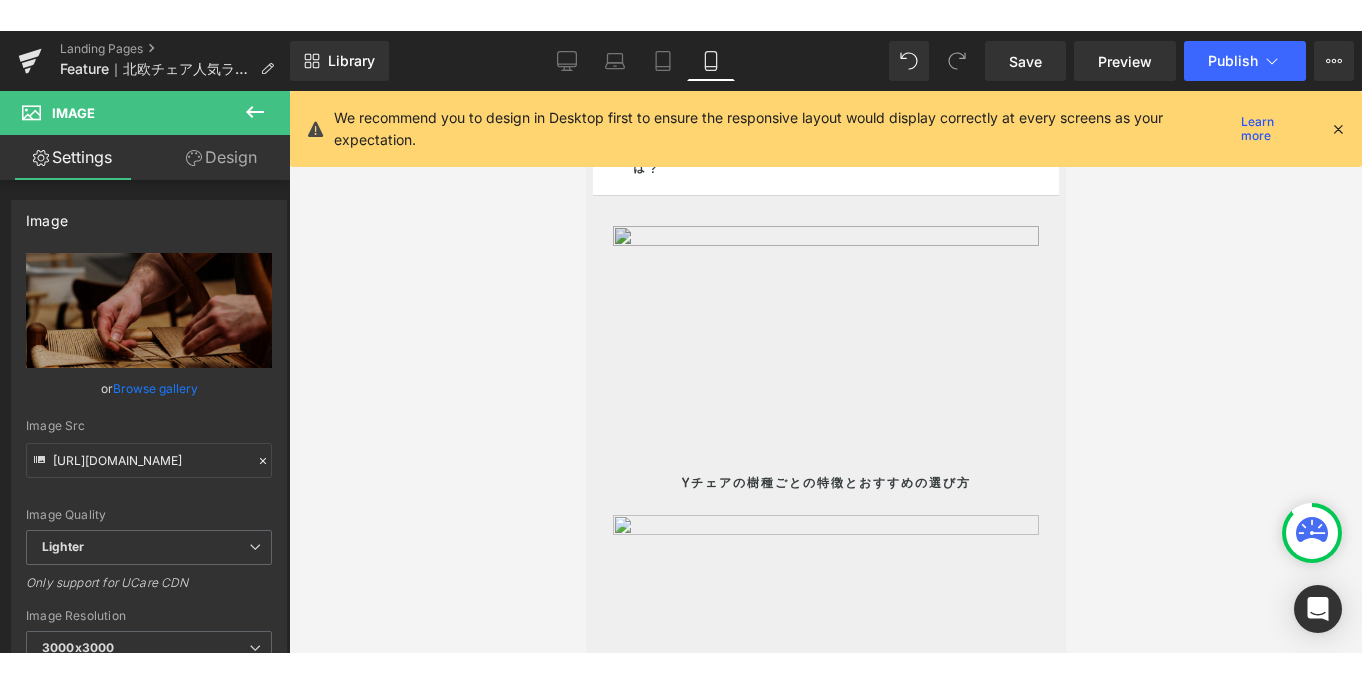 scroll, scrollTop: 12513, scrollLeft: 0, axis: vertical 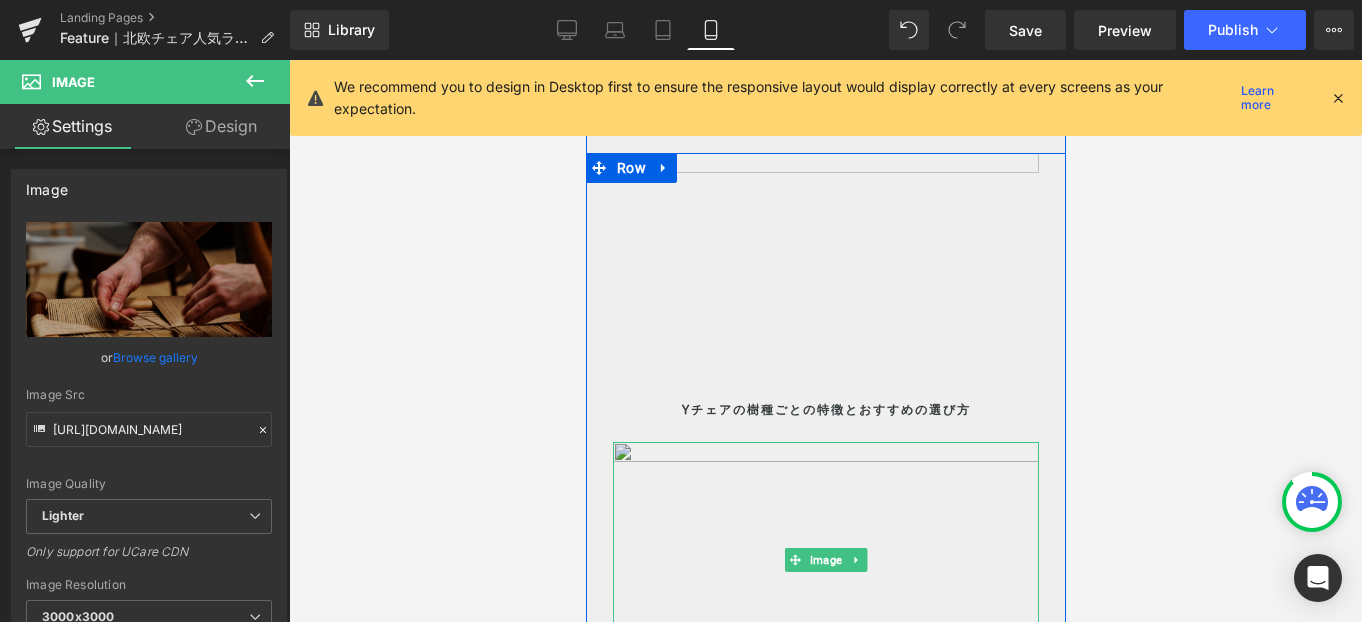 click at bounding box center (825, 560) 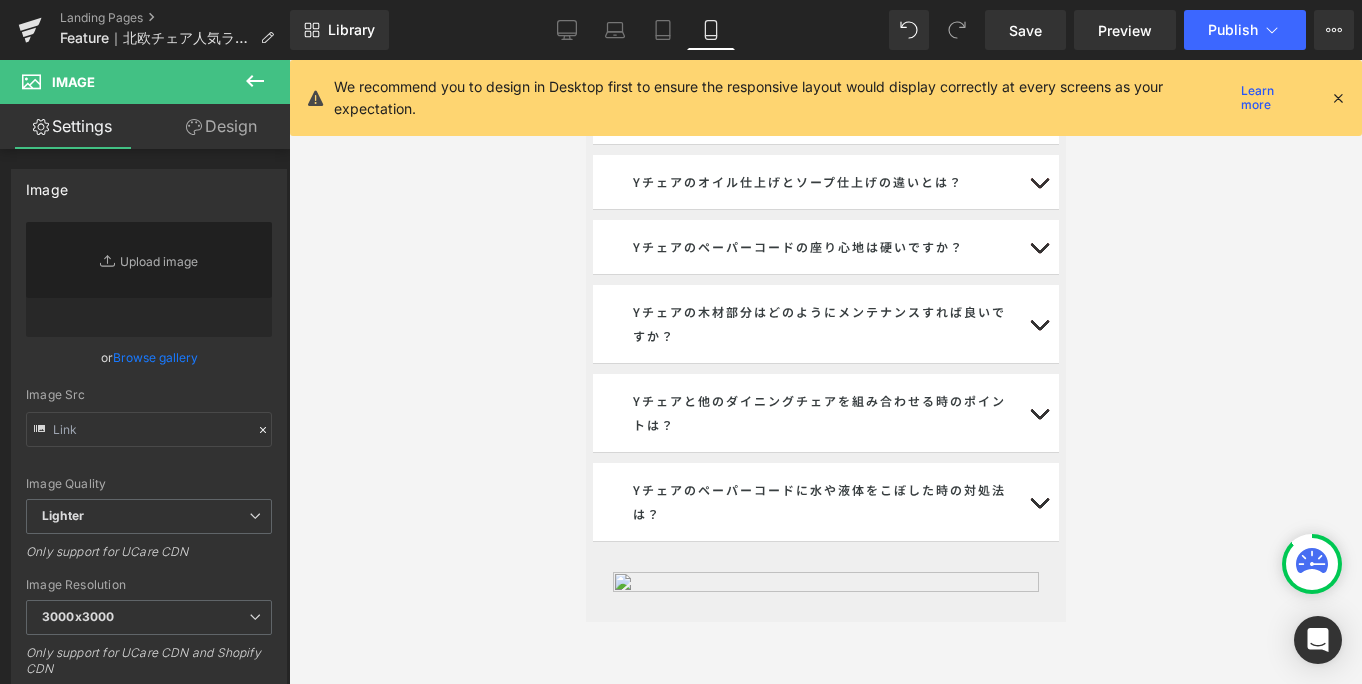 scroll, scrollTop: 12038, scrollLeft: 0, axis: vertical 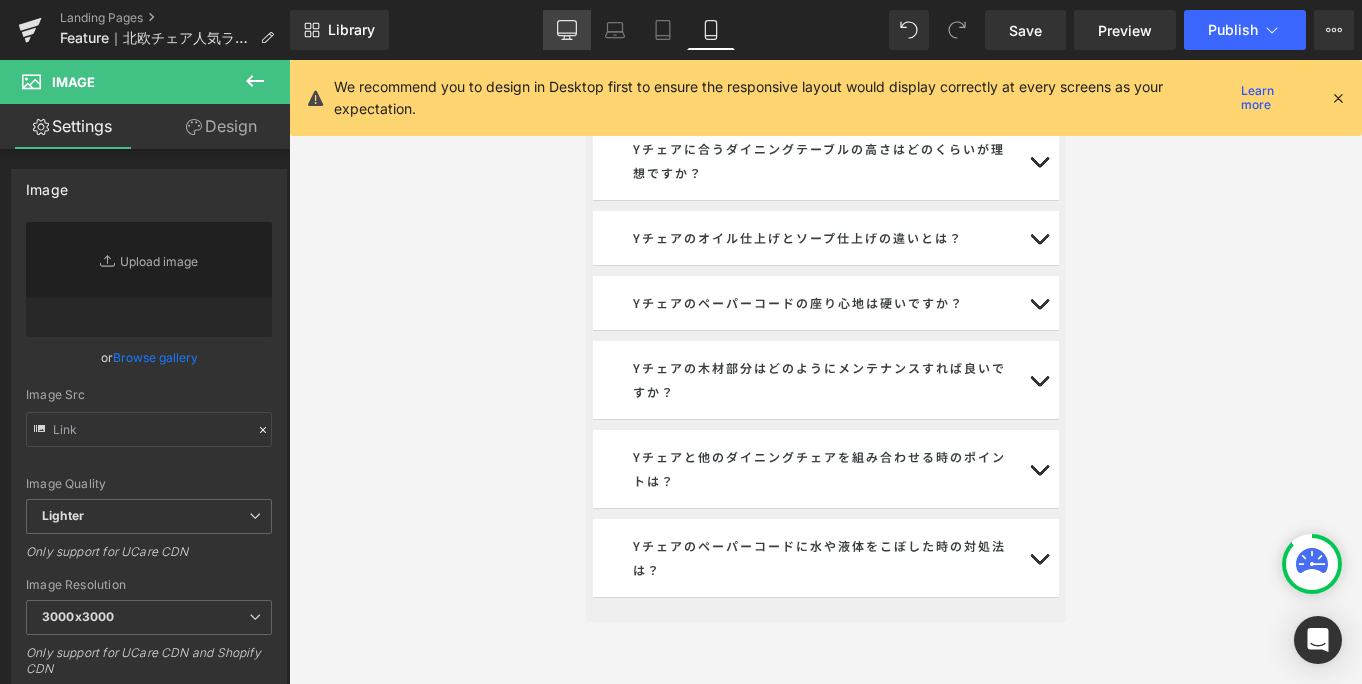 click 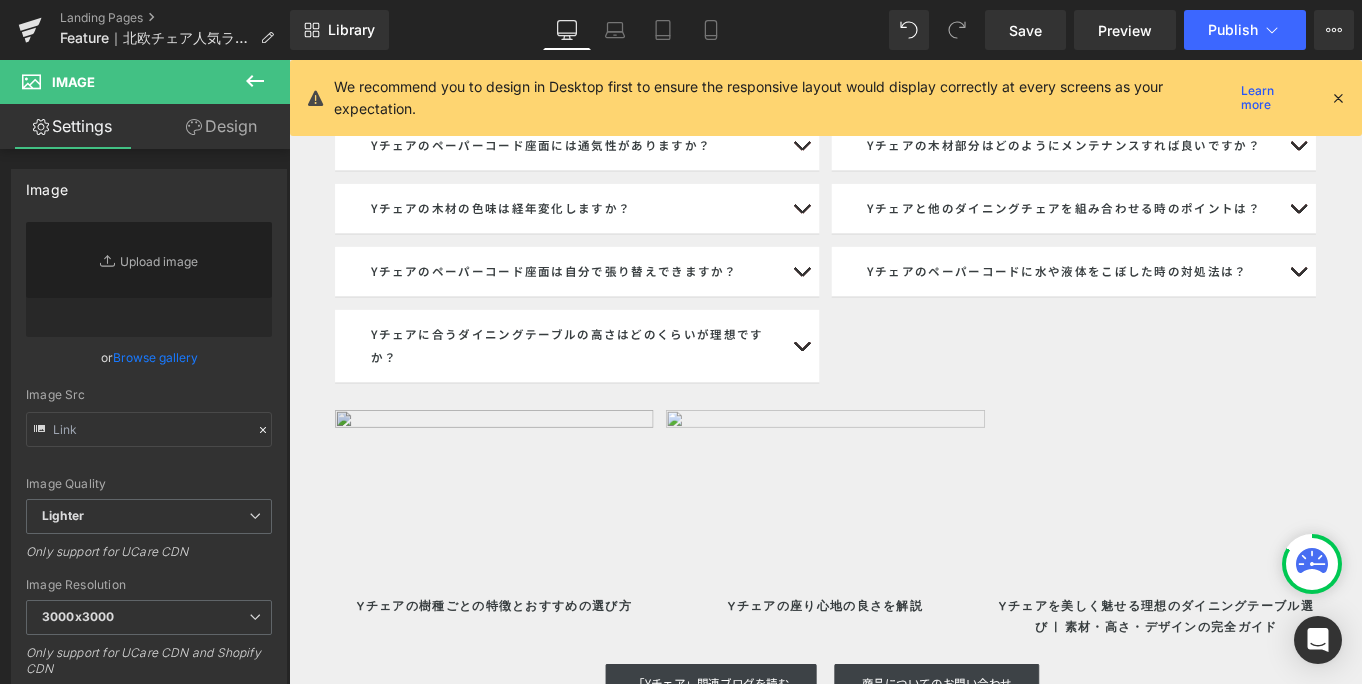 scroll, scrollTop: 7688, scrollLeft: 0, axis: vertical 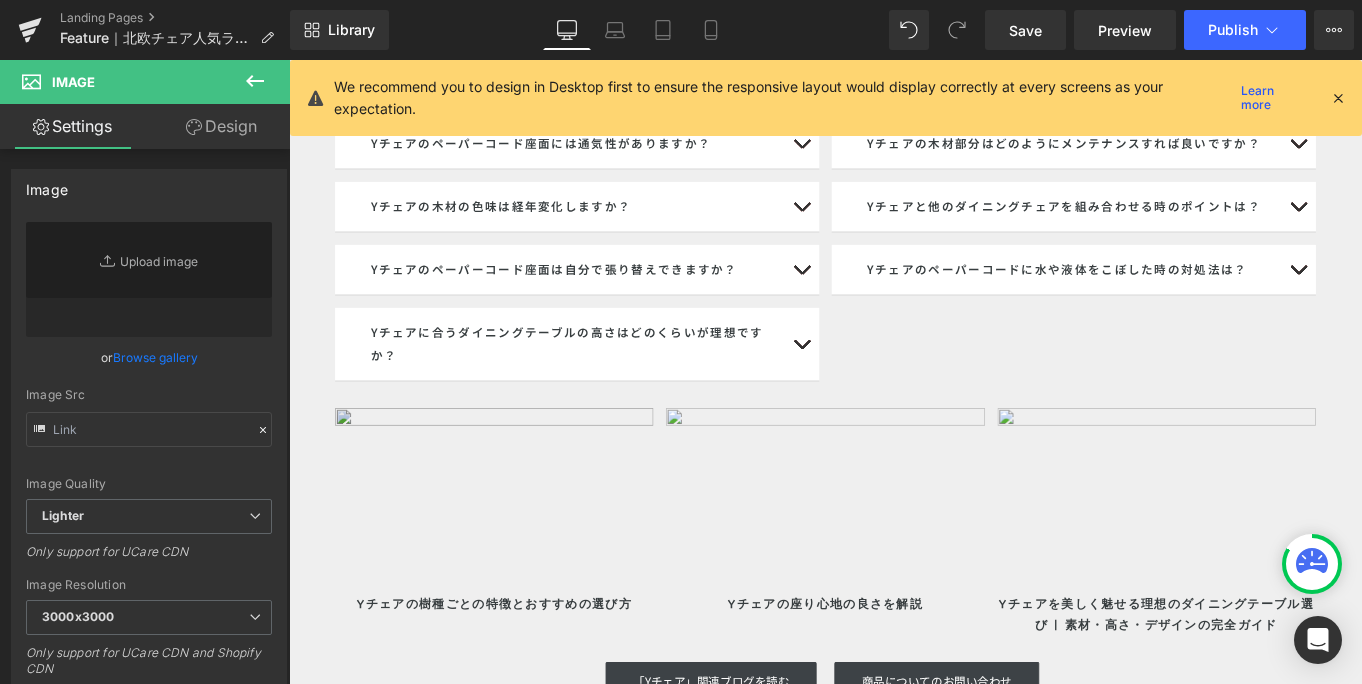 click at bounding box center [520, 552] 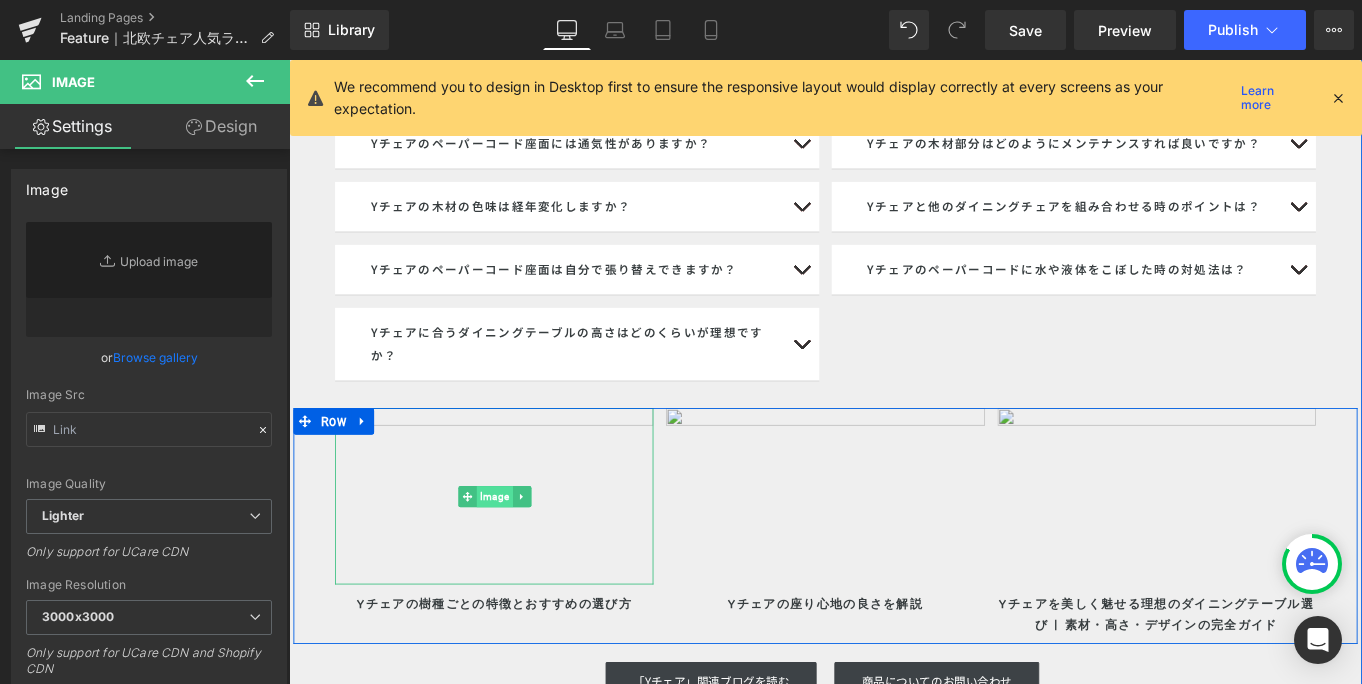 click on "Image" at bounding box center [520, 553] 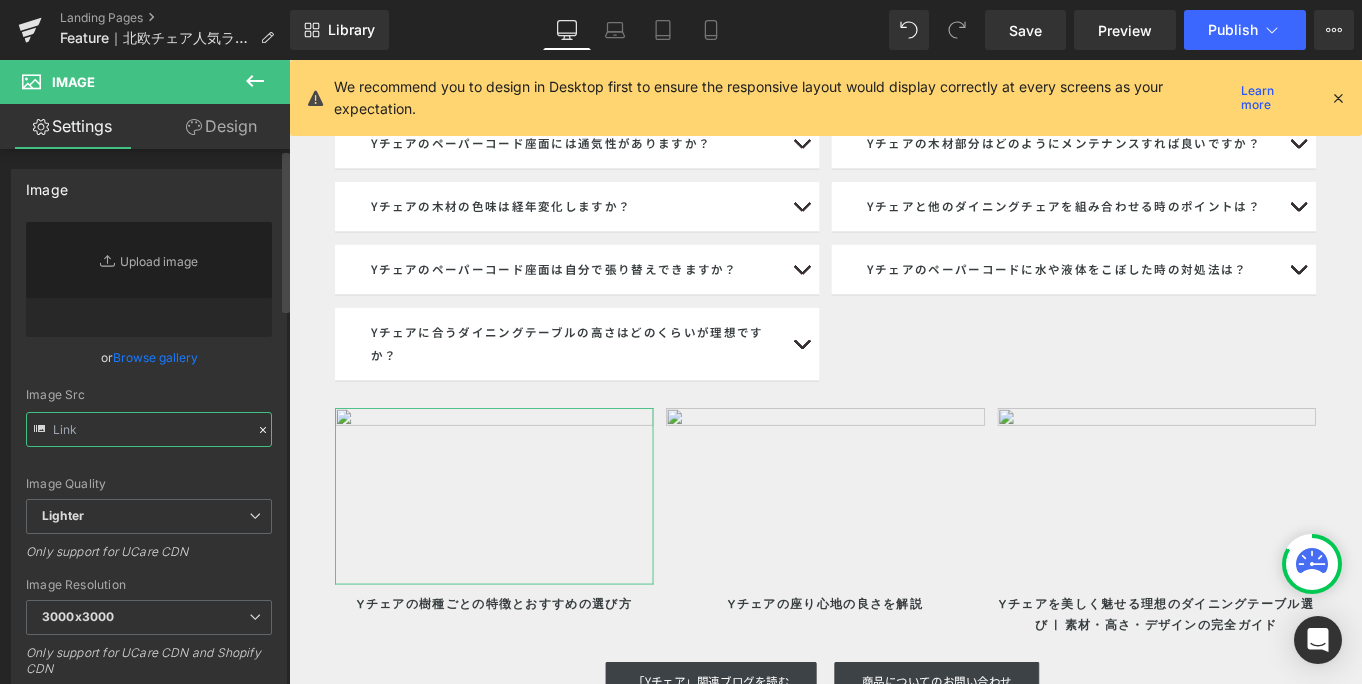 click at bounding box center (149, 429) 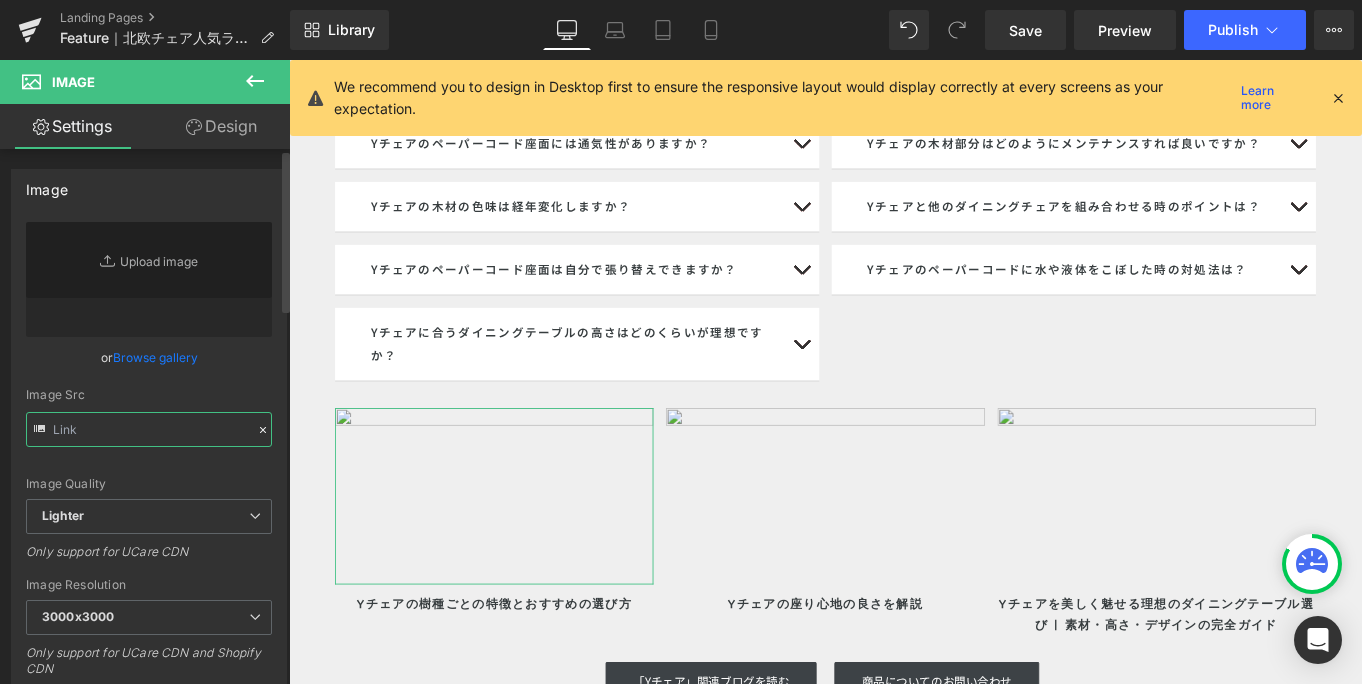 paste on "[URL][DOMAIN_NAME]" 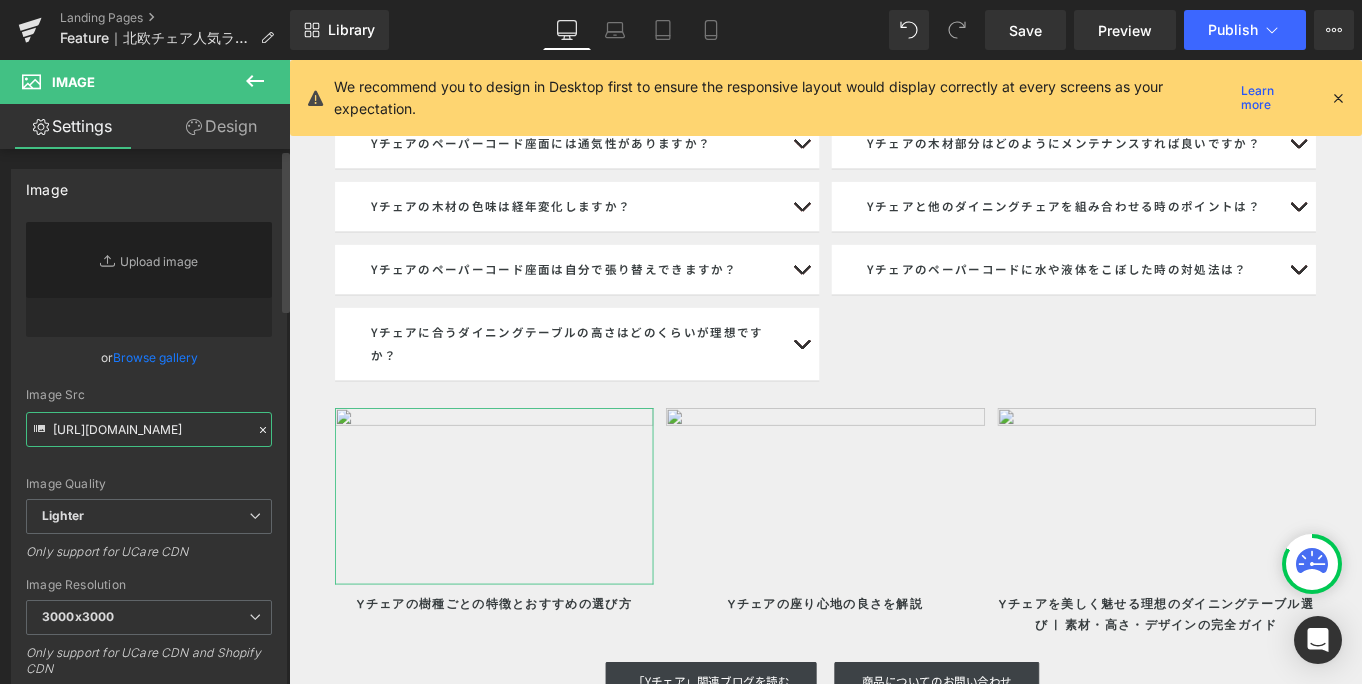 scroll, scrollTop: 0, scrollLeft: 465, axis: horizontal 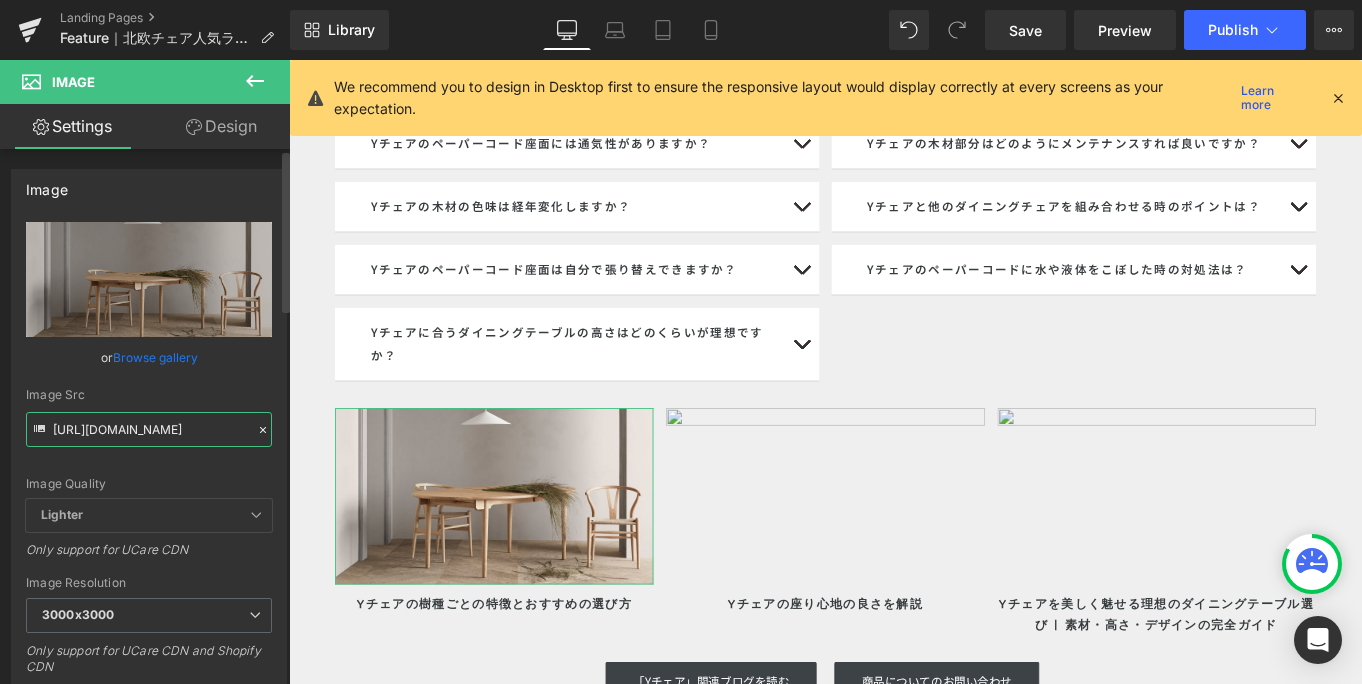 type on "[URL][DOMAIN_NAME]" 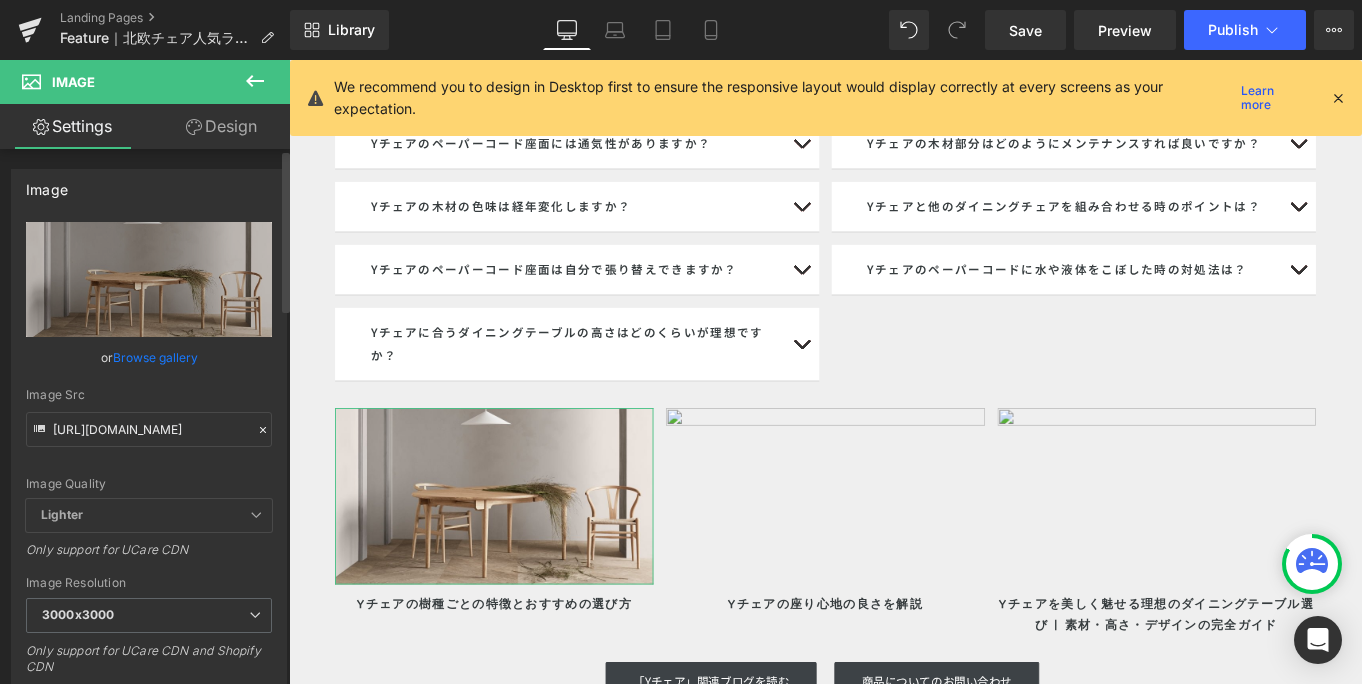scroll, scrollTop: 0, scrollLeft: 0, axis: both 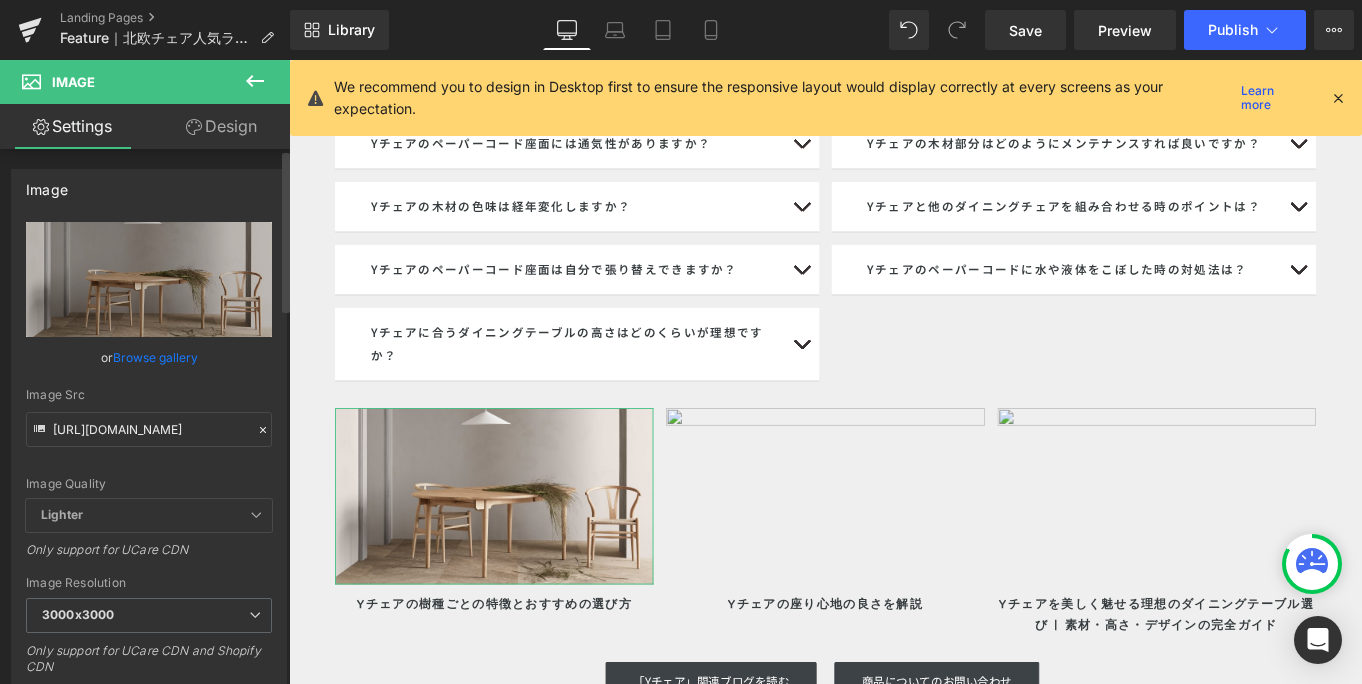 click on "Image Quality Lighter Lightest
Lighter
Lighter Lightest Only support for UCare CDN" at bounding box center (149, 360) 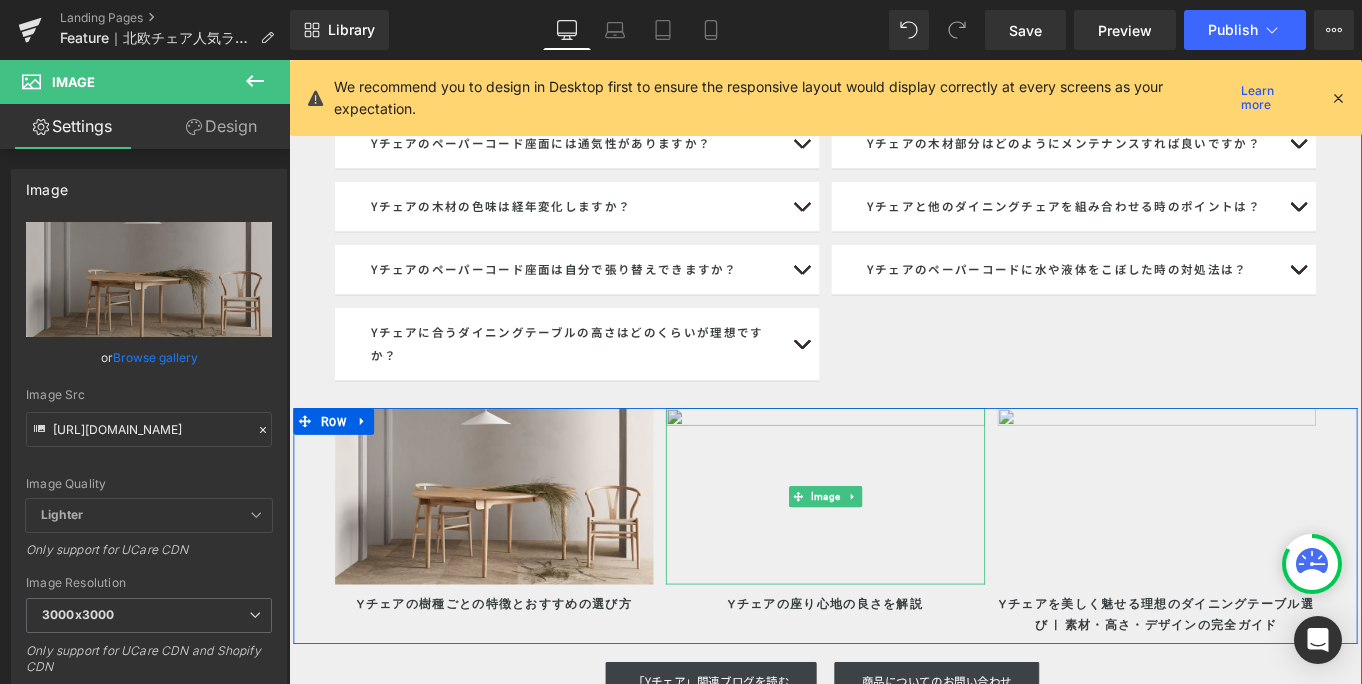 click at bounding box center [893, 552] 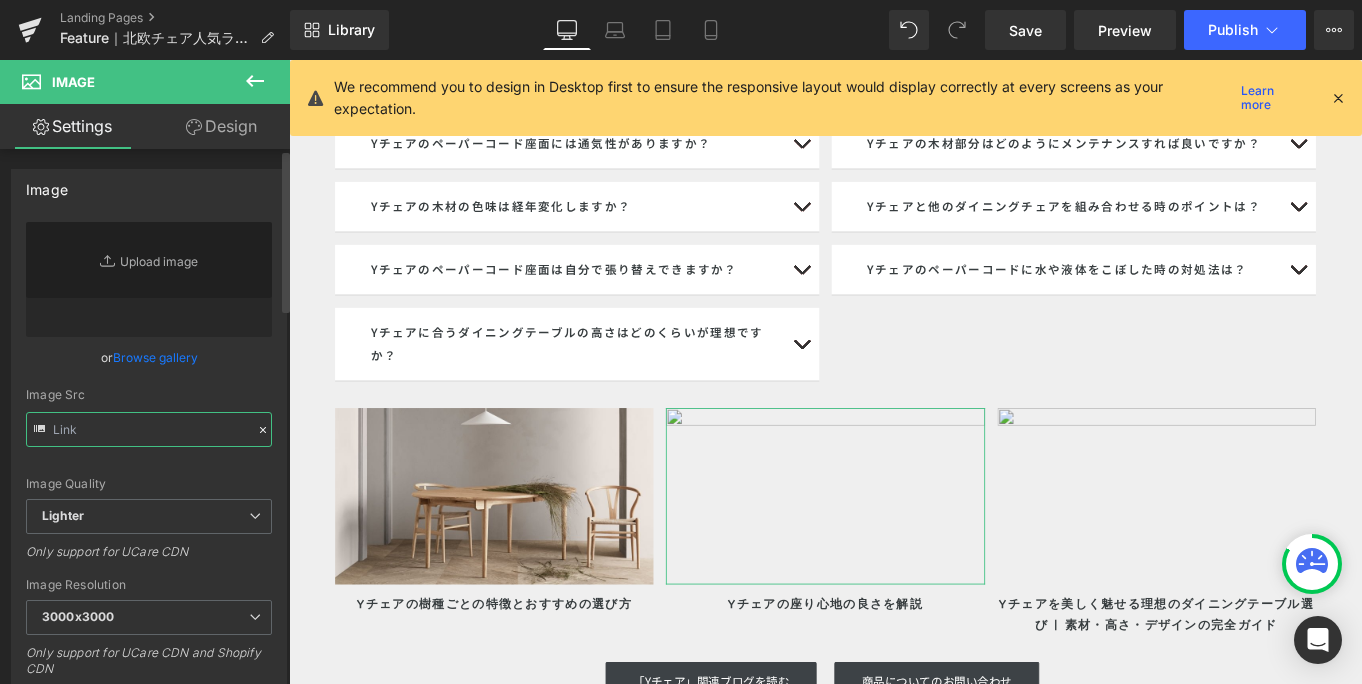 click at bounding box center (149, 429) 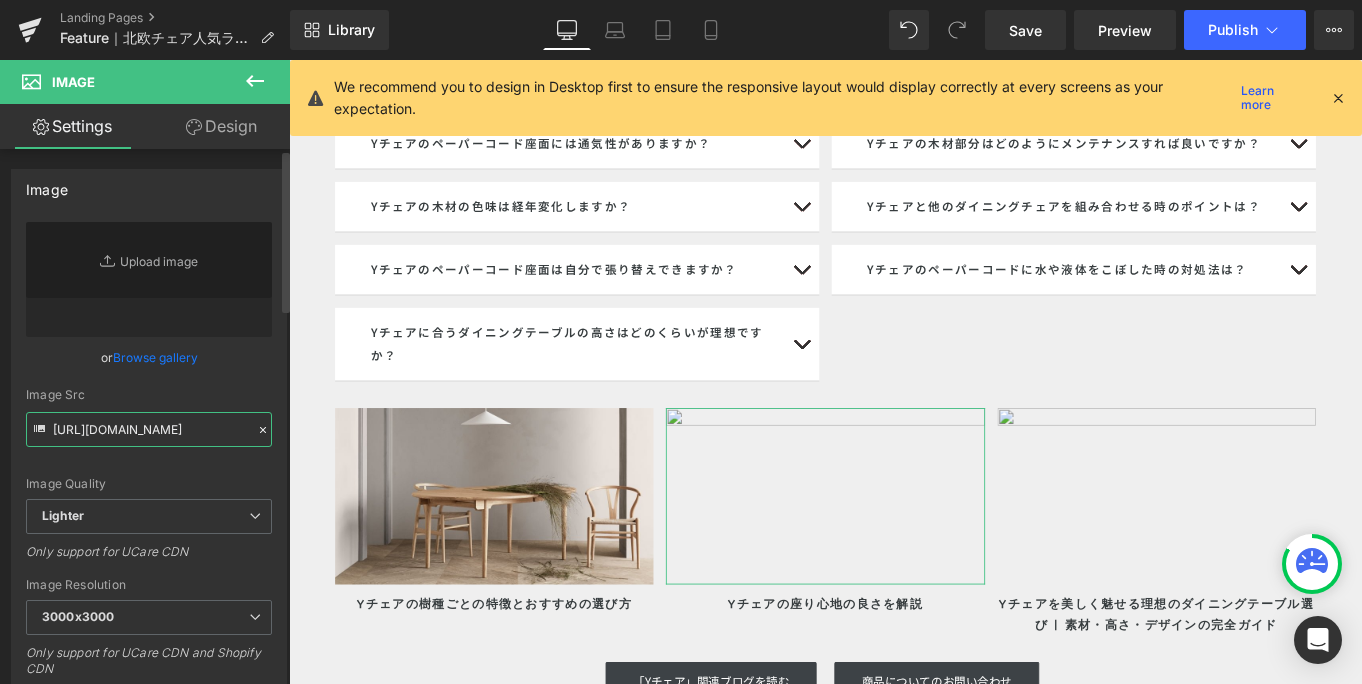 scroll, scrollTop: 0, scrollLeft: 486, axis: horizontal 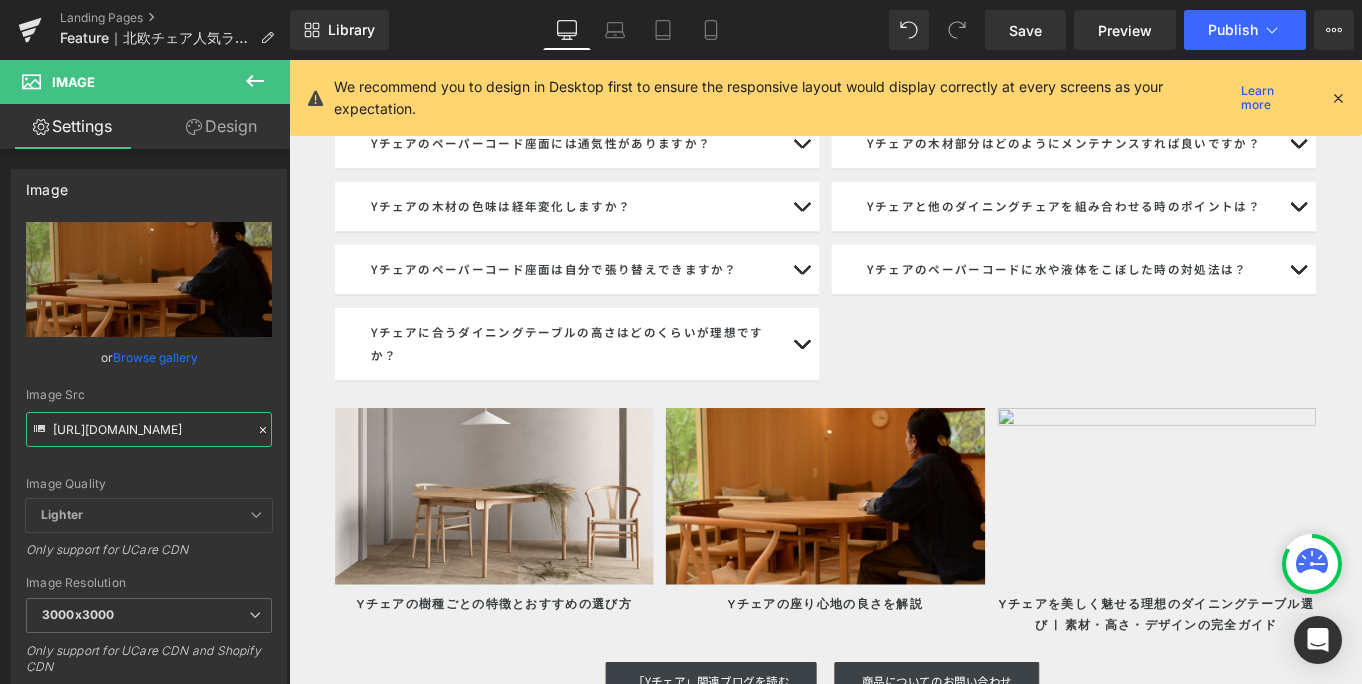 type on "[URL][DOMAIN_NAME]" 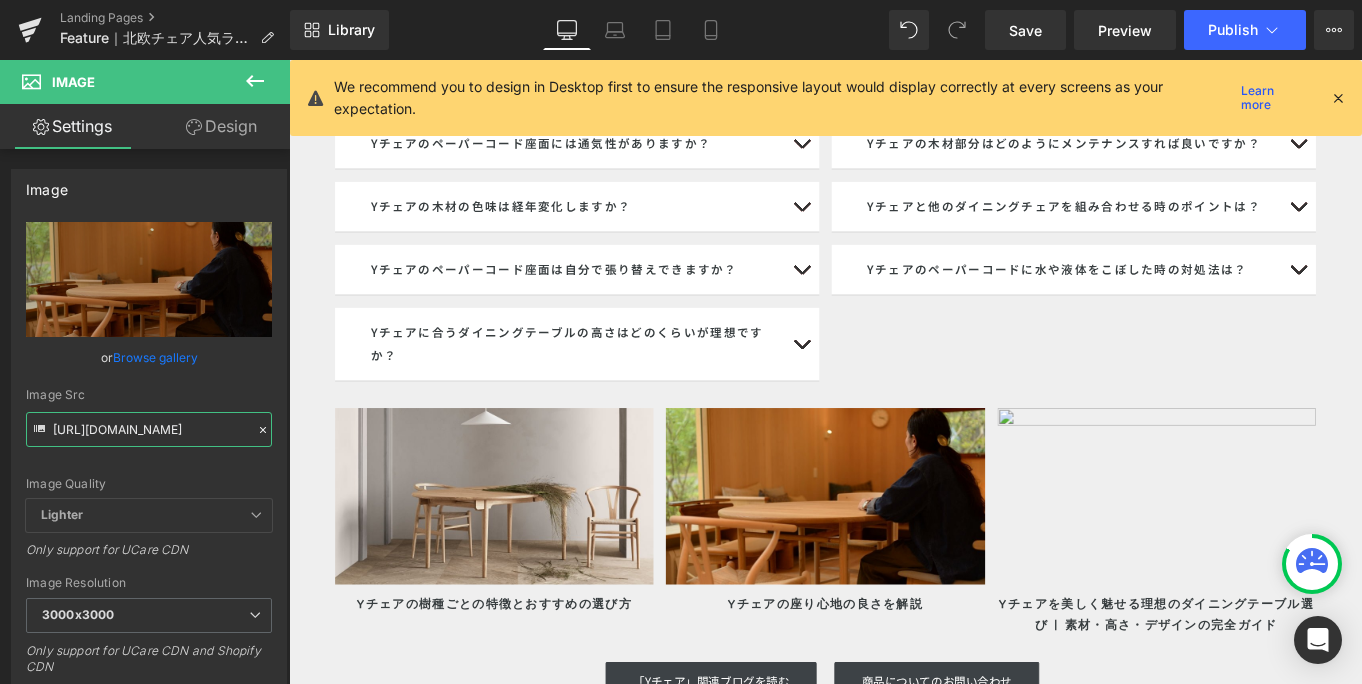 scroll, scrollTop: 0, scrollLeft: 0, axis: both 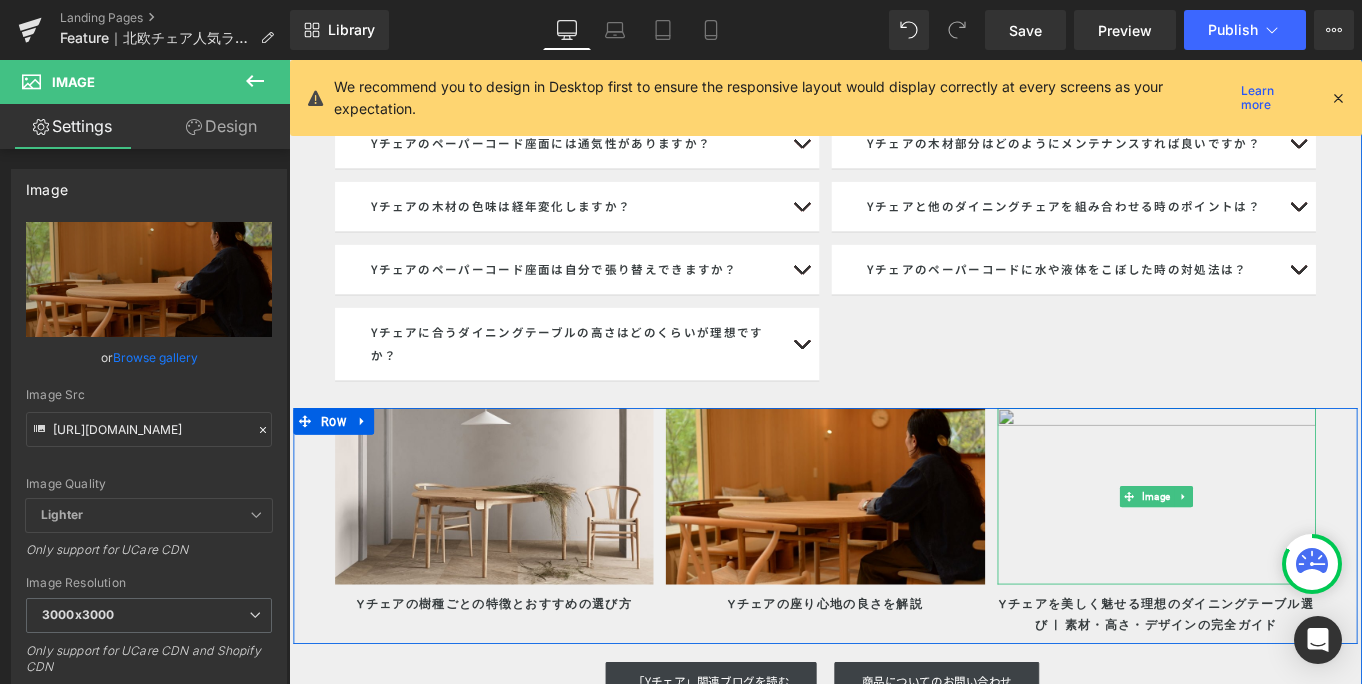 click at bounding box center [1267, 552] 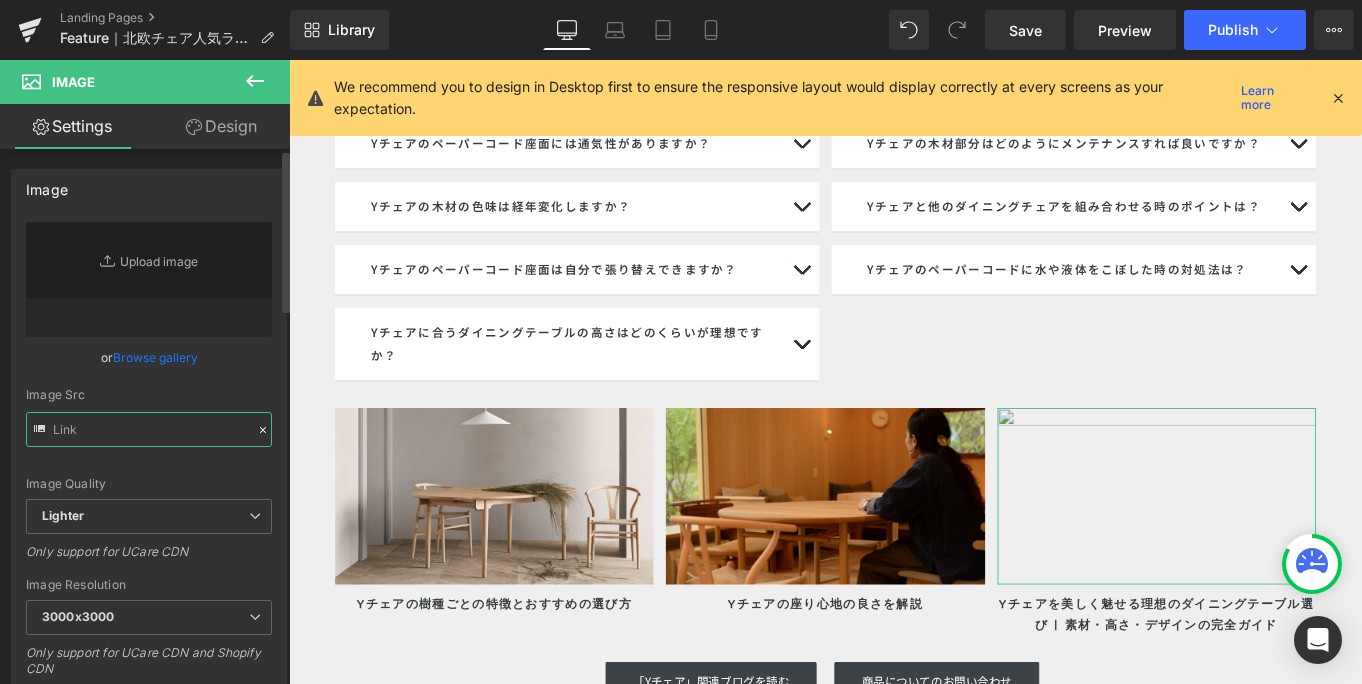 click at bounding box center (149, 429) 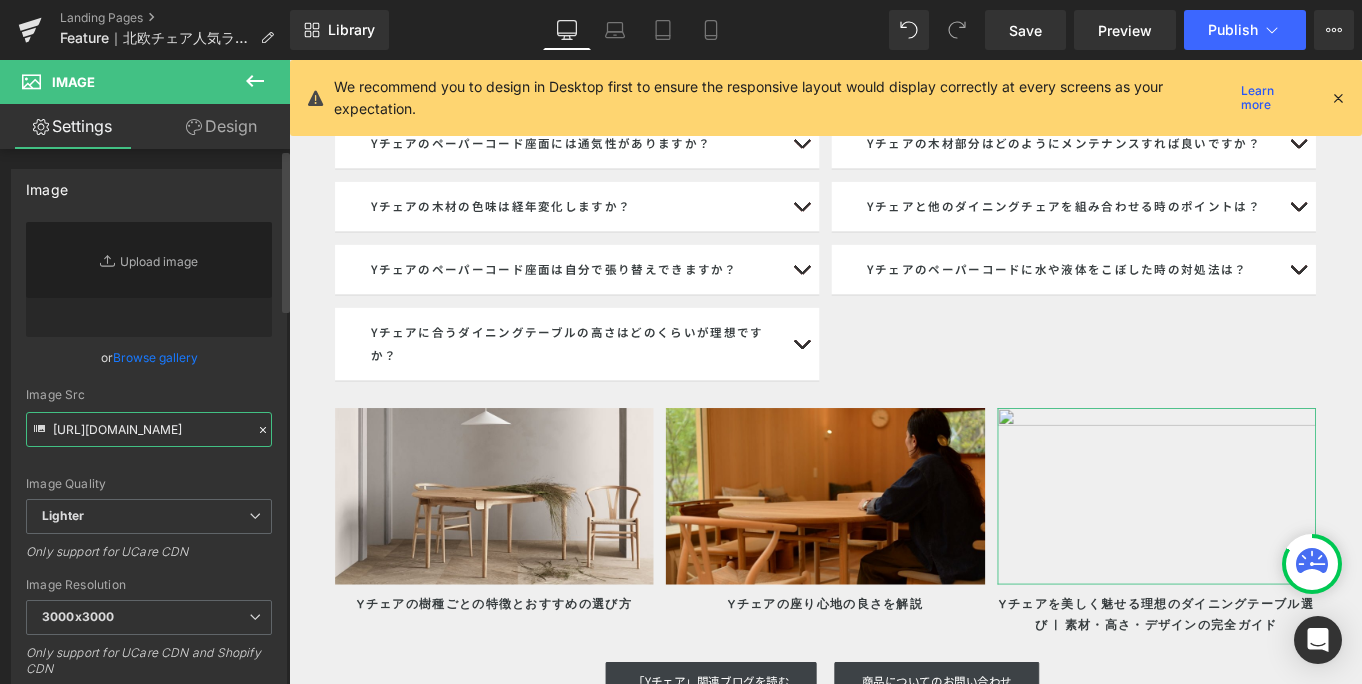 scroll, scrollTop: 0, scrollLeft: 531, axis: horizontal 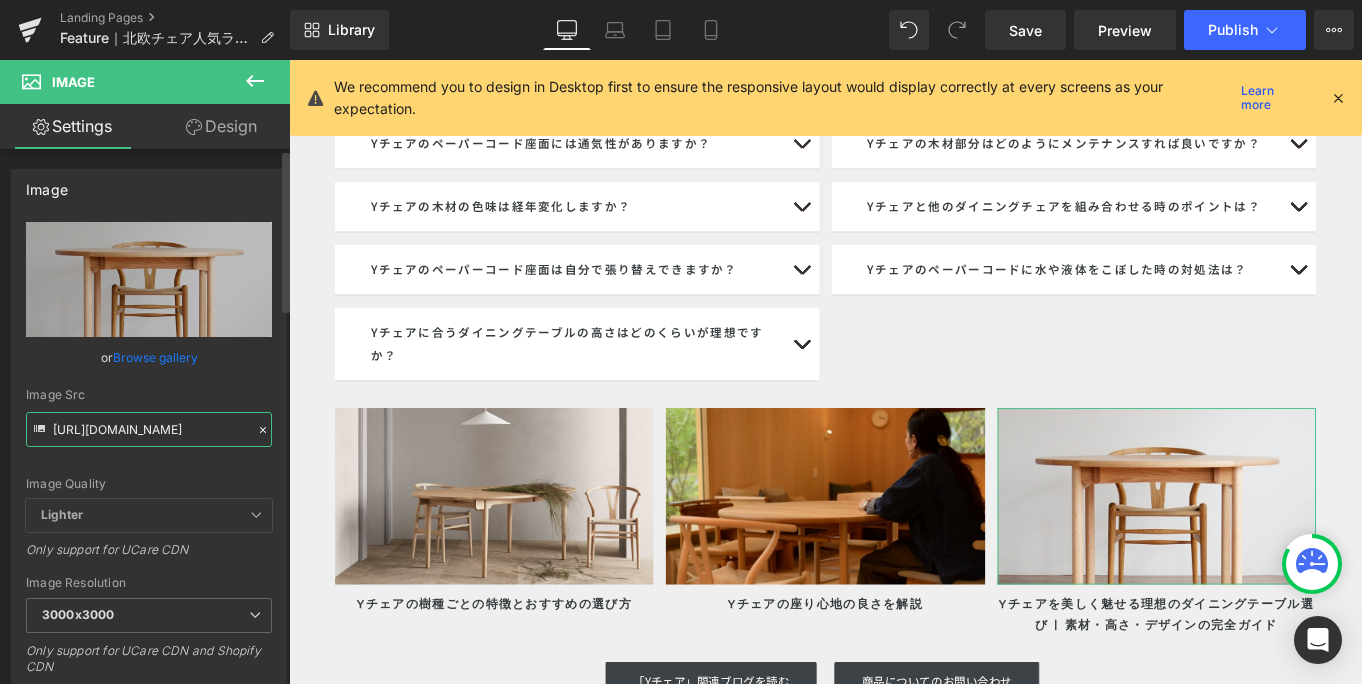 type on "[URL][DOMAIN_NAME]" 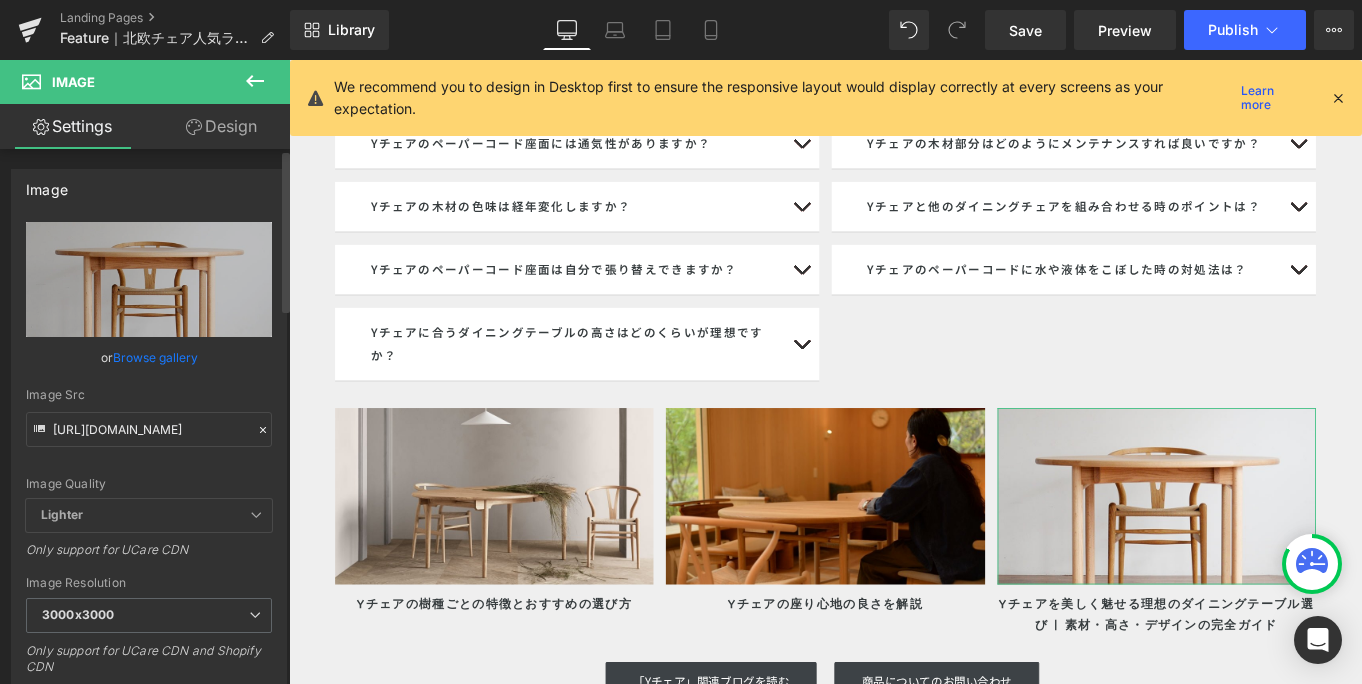 scroll, scrollTop: 0, scrollLeft: 0, axis: both 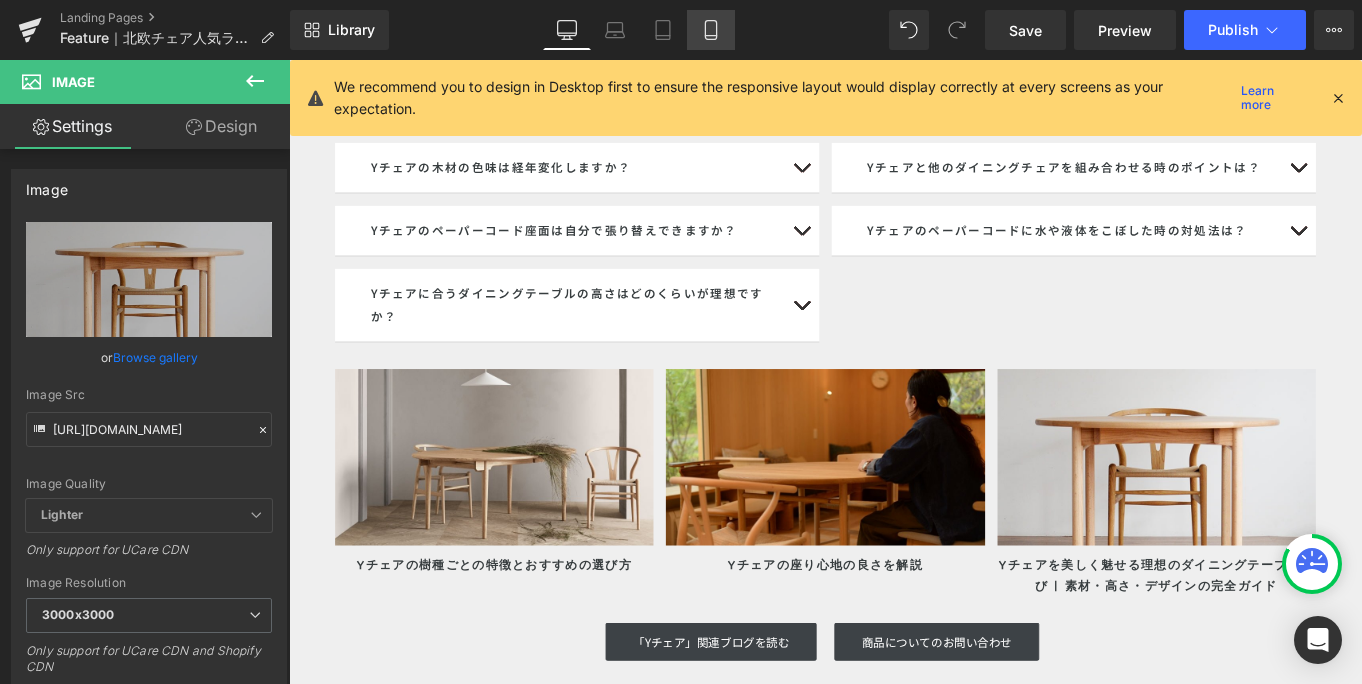 click 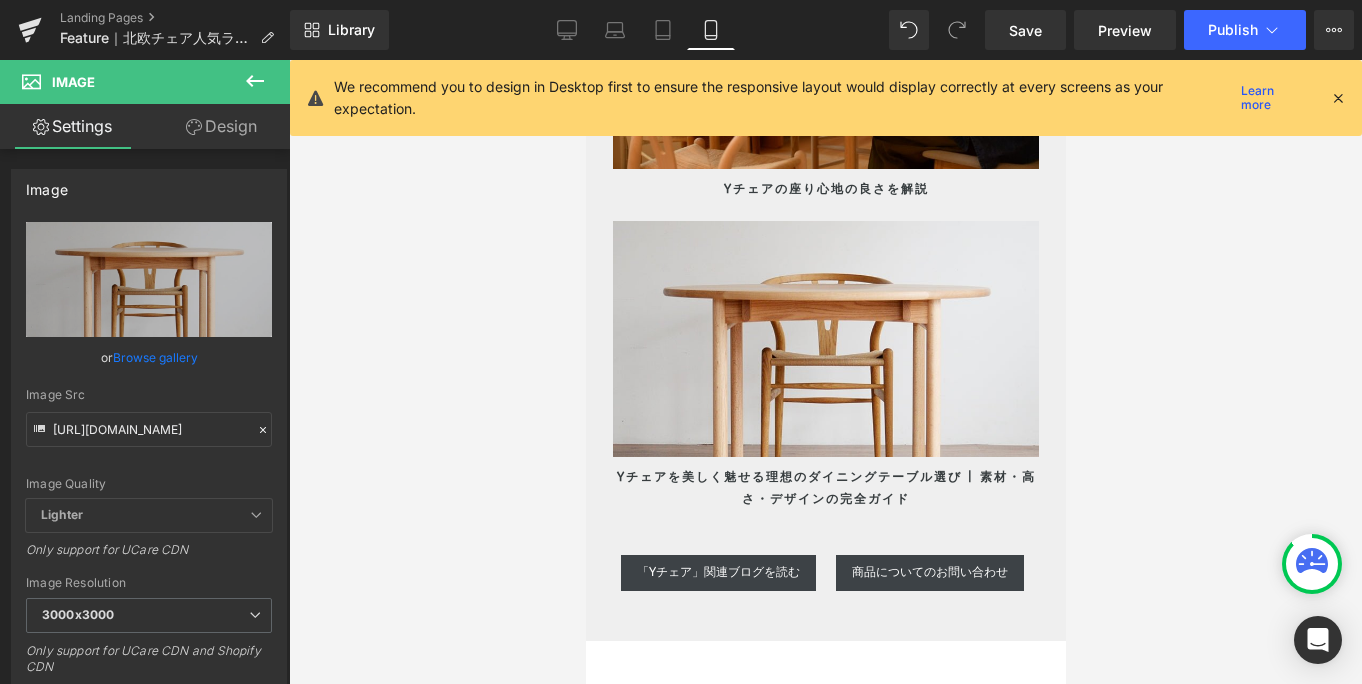 scroll, scrollTop: 12870, scrollLeft: 0, axis: vertical 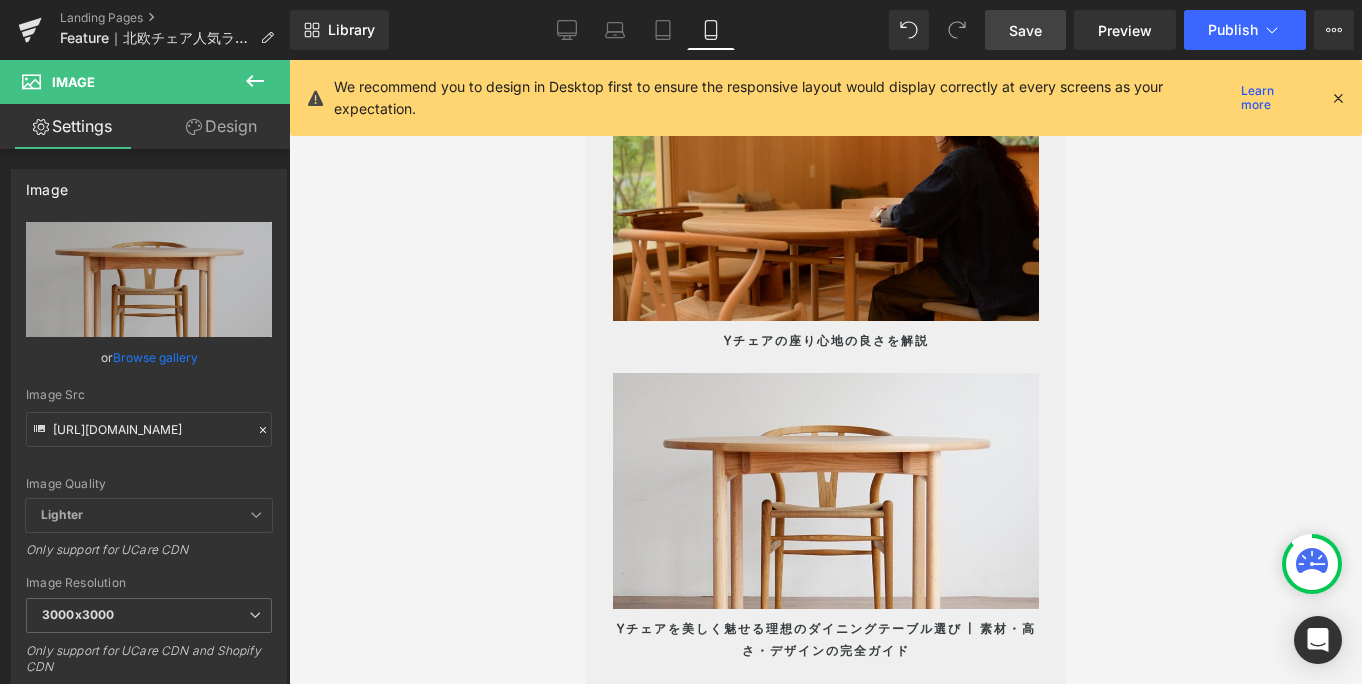 click on "Save" at bounding box center (1025, 30) 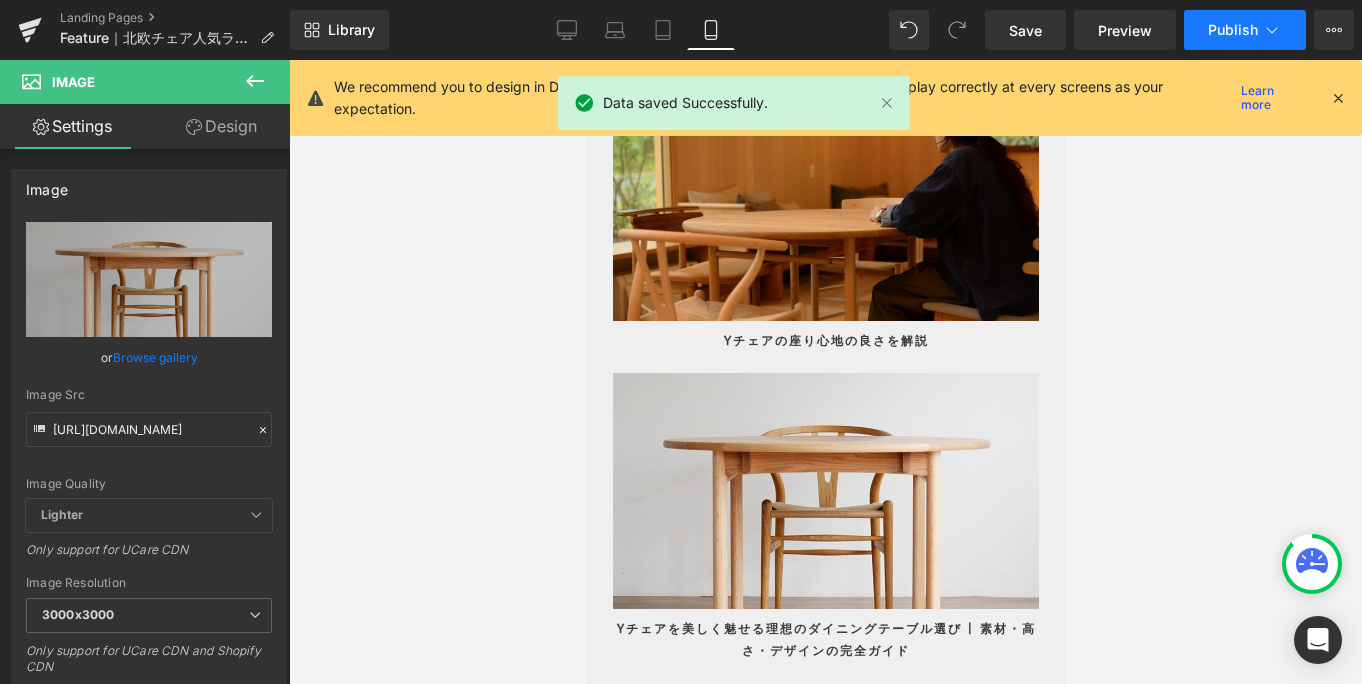 click on "Publish" at bounding box center (1245, 30) 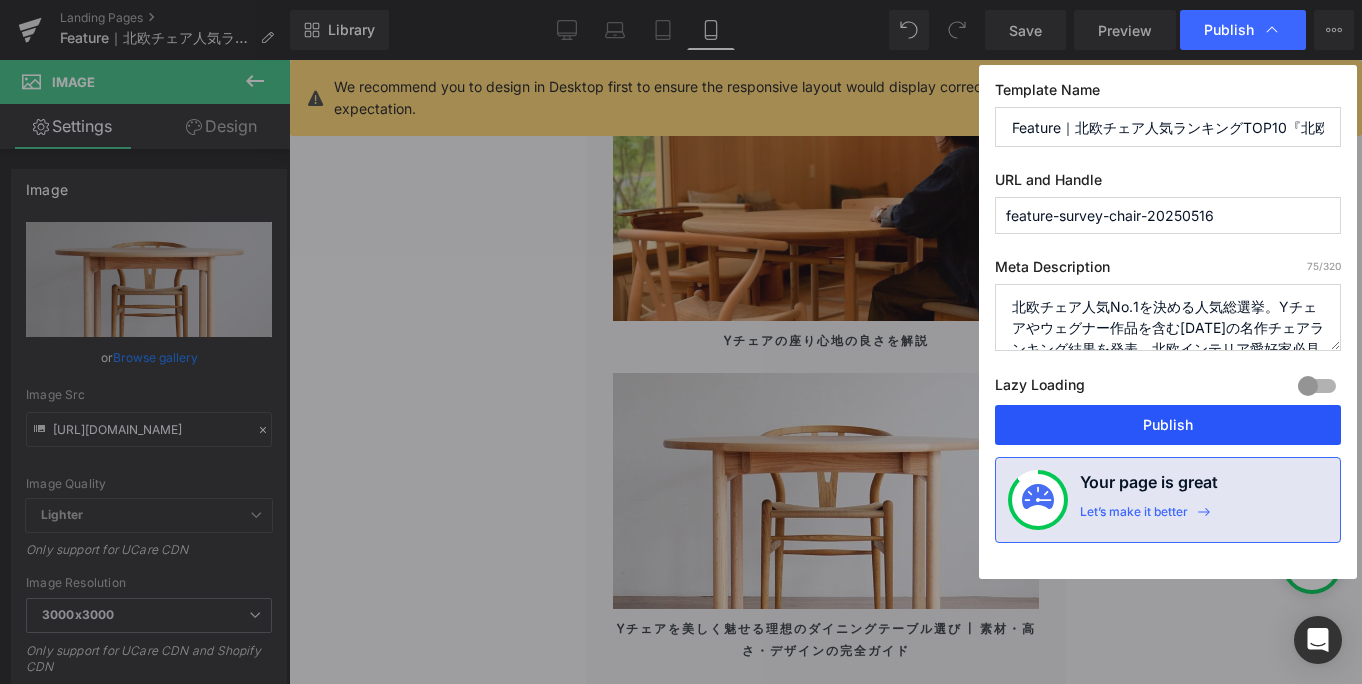 click on "Publish" at bounding box center [1168, 425] 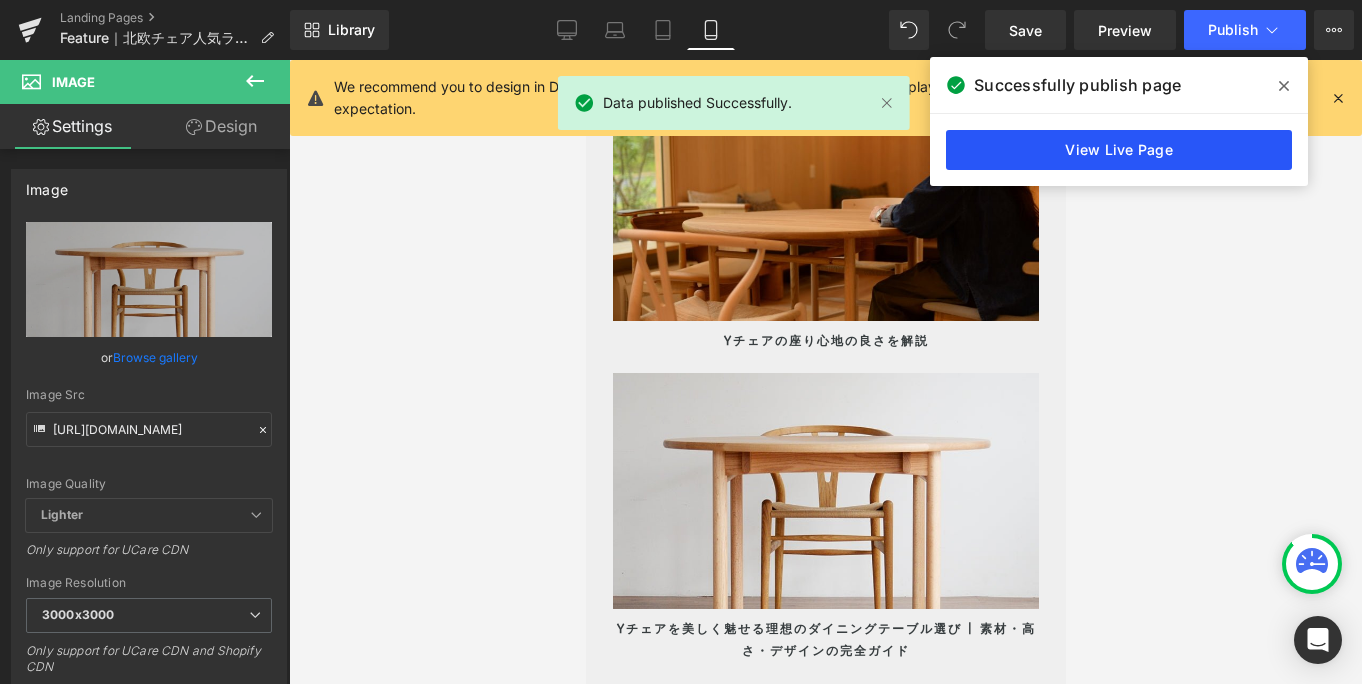 click on "View Live Page" at bounding box center [1119, 150] 